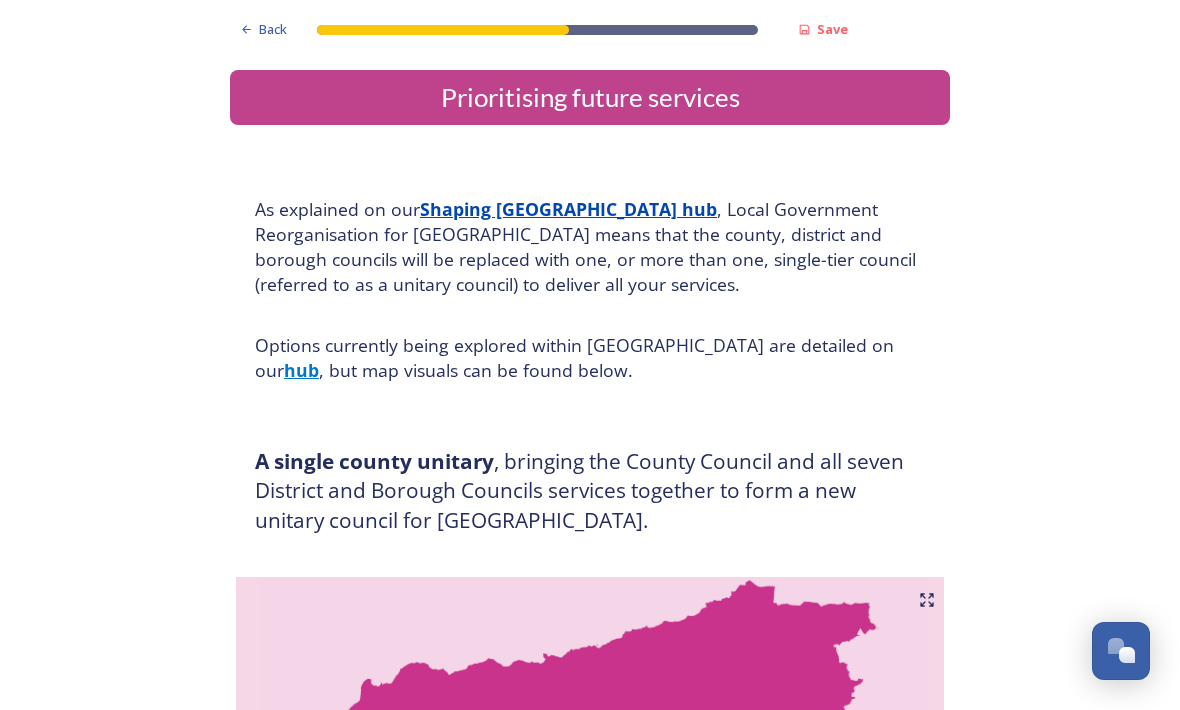 scroll, scrollTop: 66, scrollLeft: 0, axis: vertical 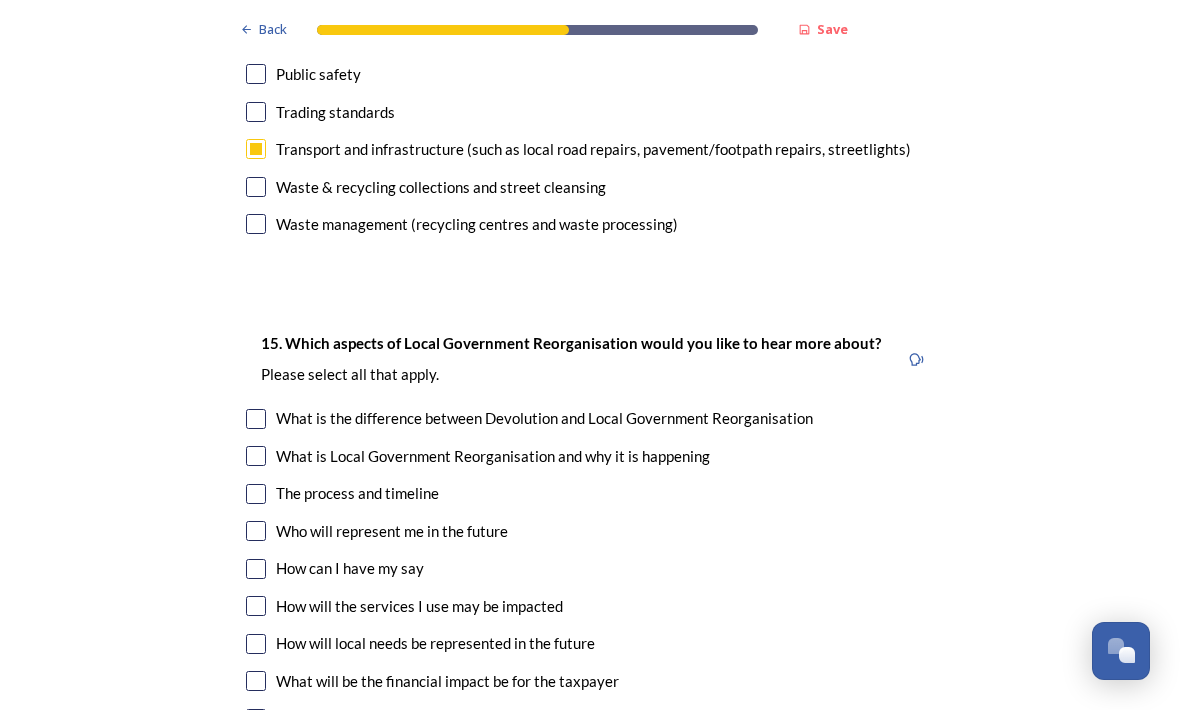 click at bounding box center [256, 531] 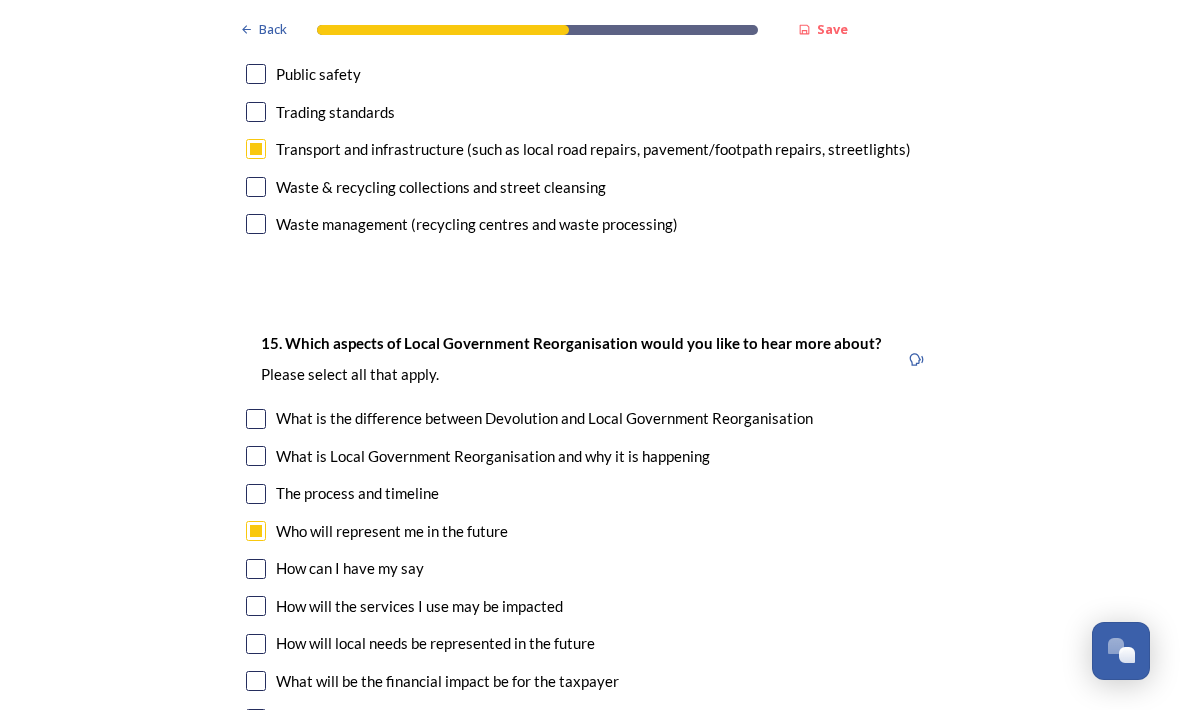 click at bounding box center (256, 569) 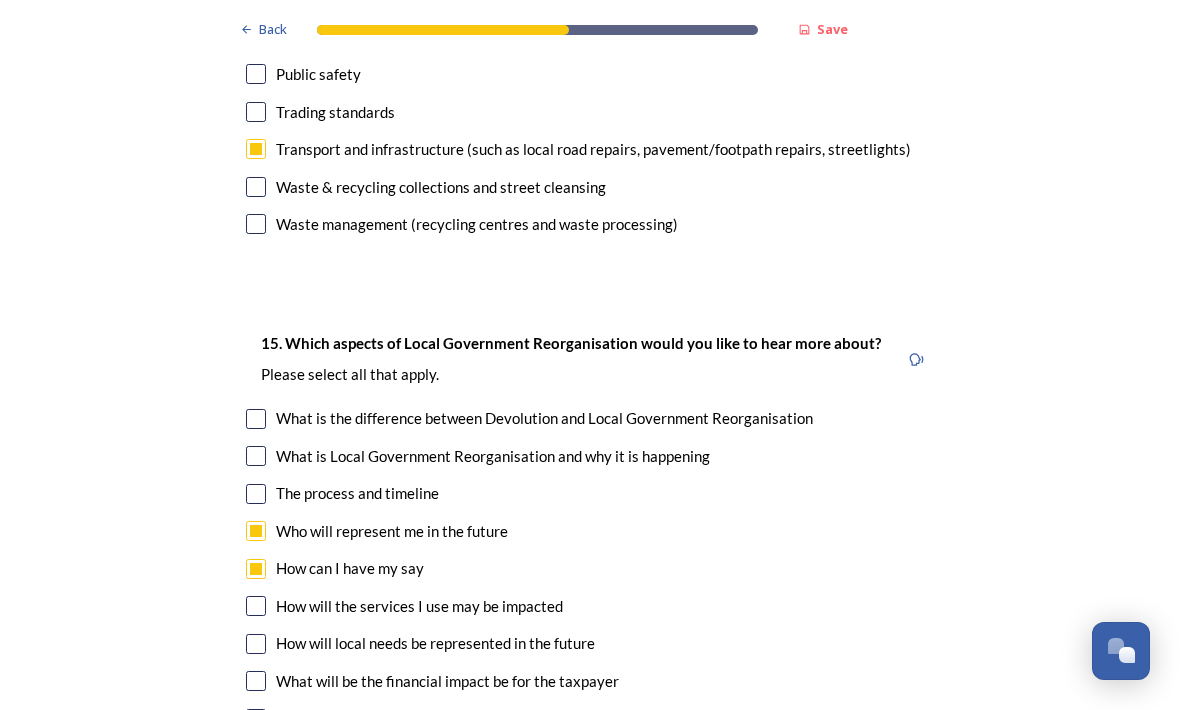 click at bounding box center [256, 644] 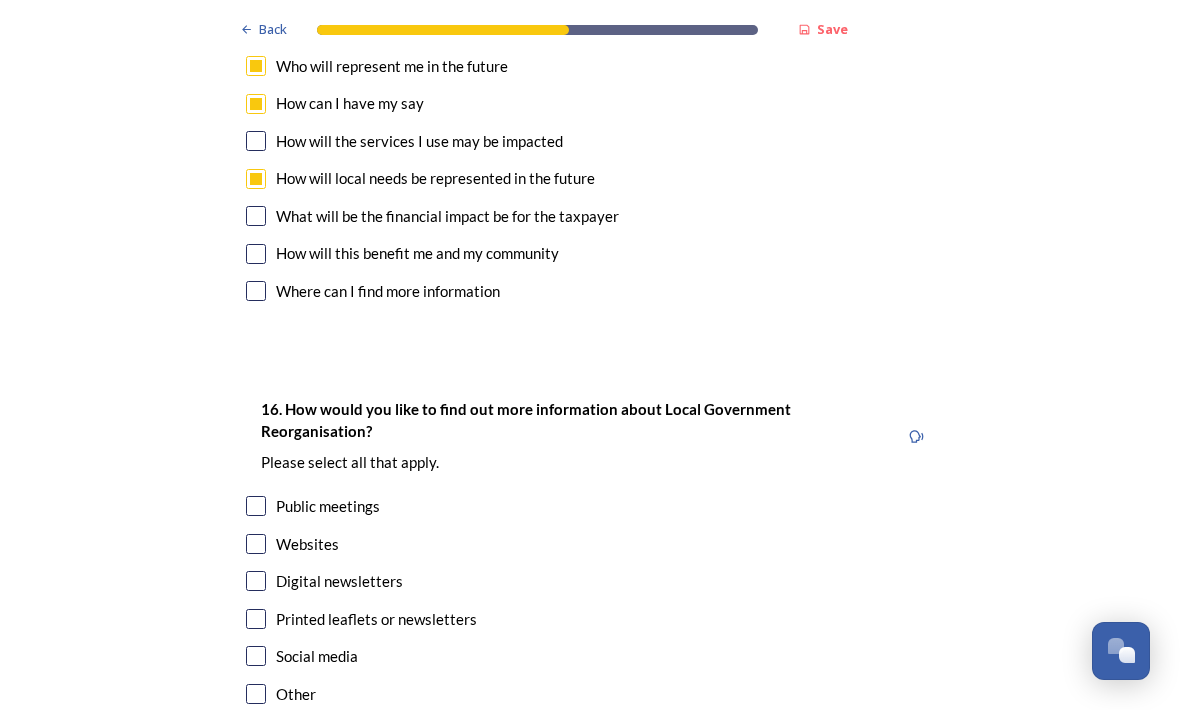 scroll, scrollTop: 5730, scrollLeft: 0, axis: vertical 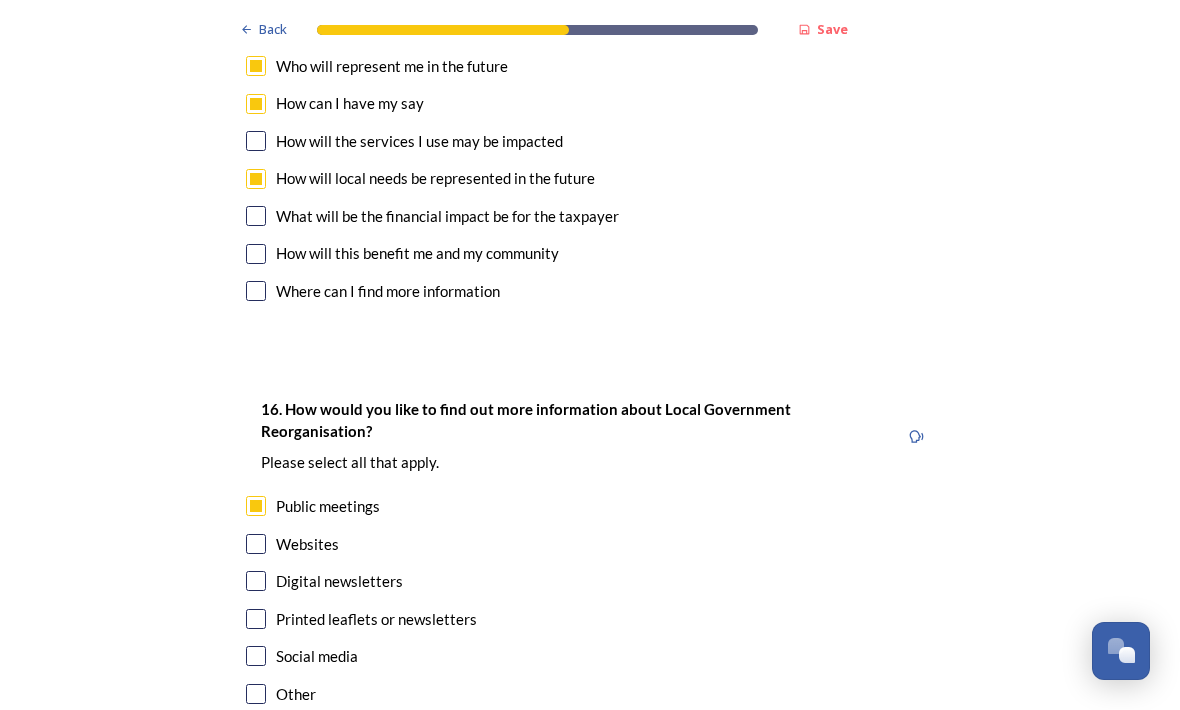 click at bounding box center [256, 544] 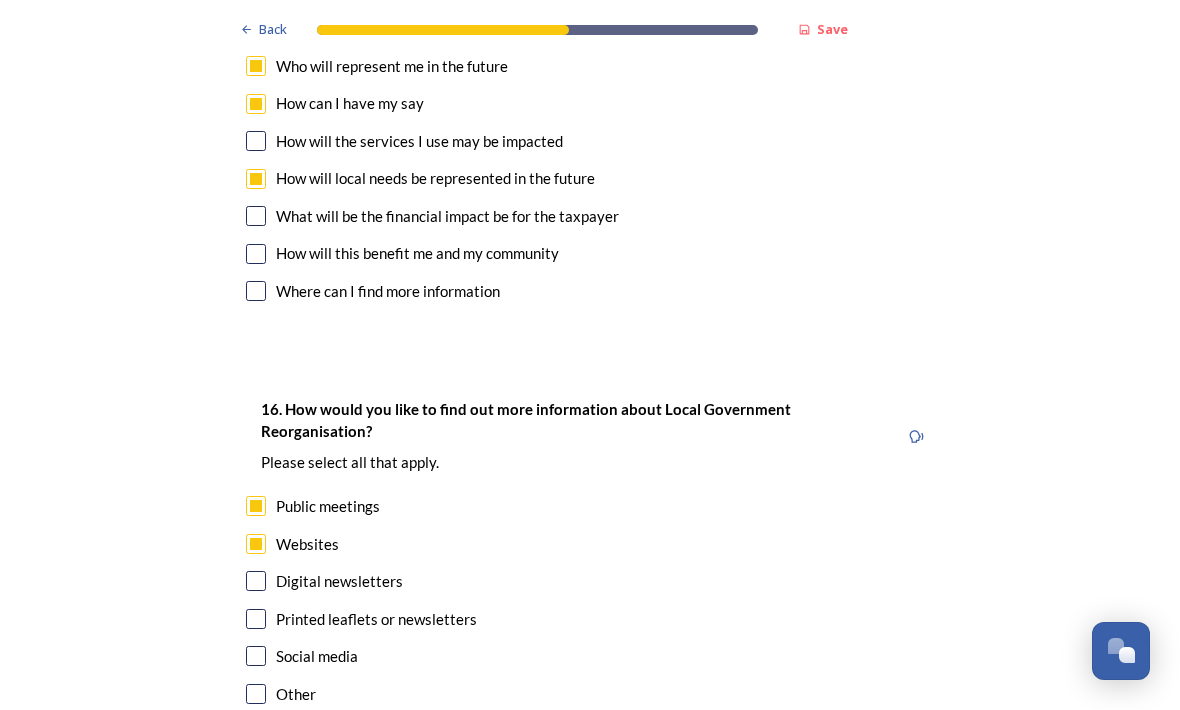 click at bounding box center (256, 619) 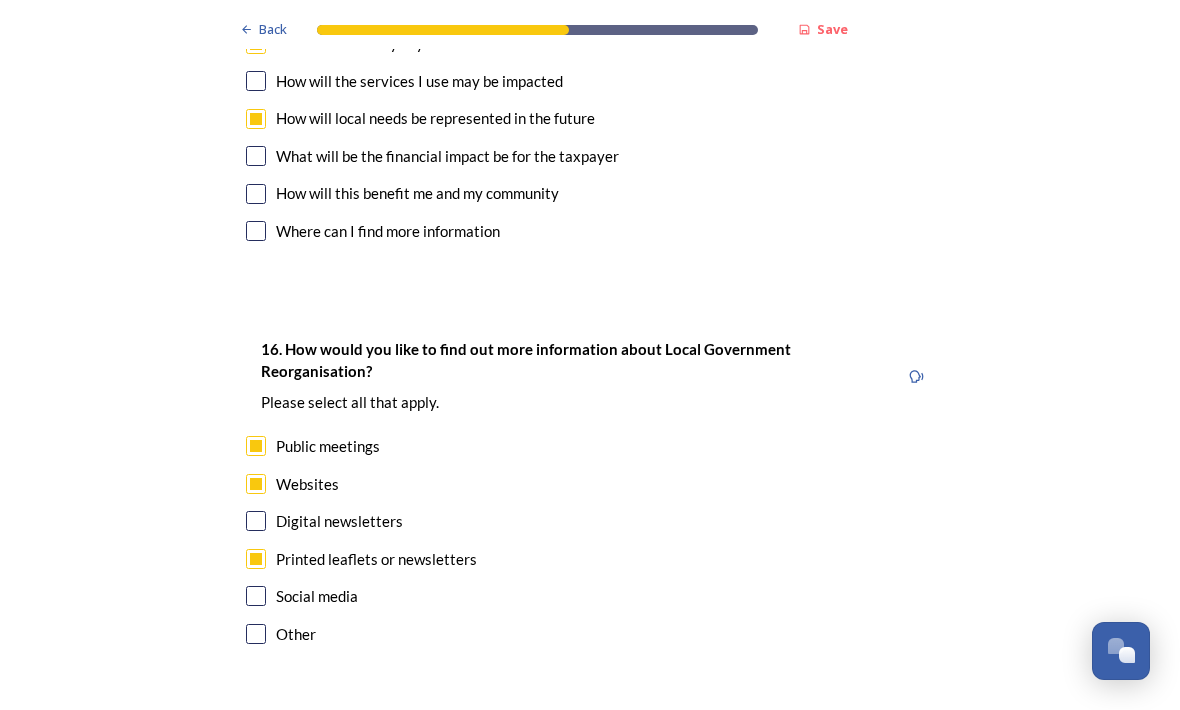 scroll, scrollTop: 5789, scrollLeft: 0, axis: vertical 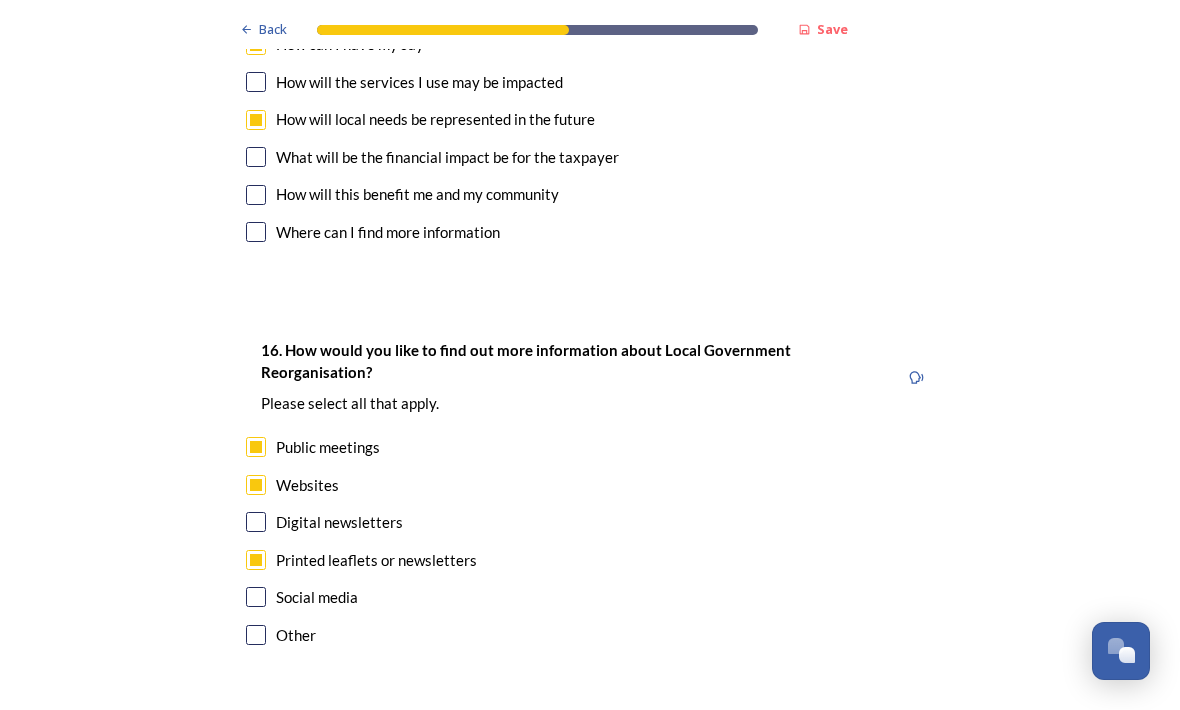 click on "Continue" at bounding box center (576, 745) 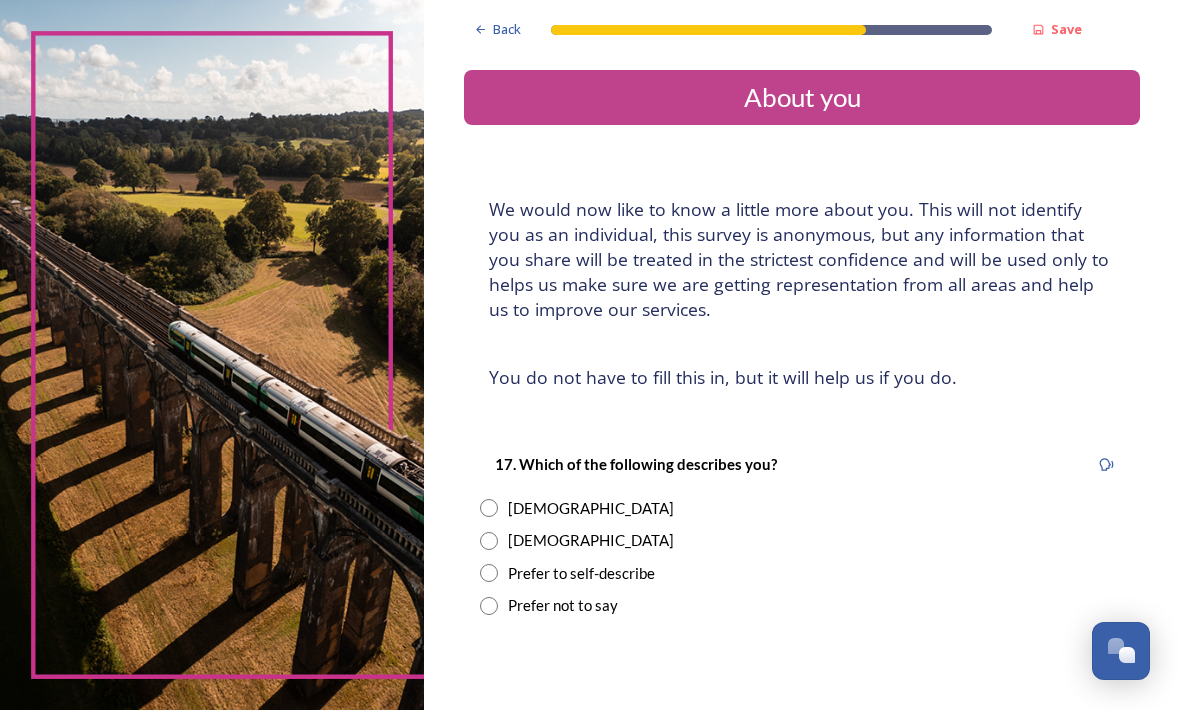 click on "Female" at bounding box center (802, 508) 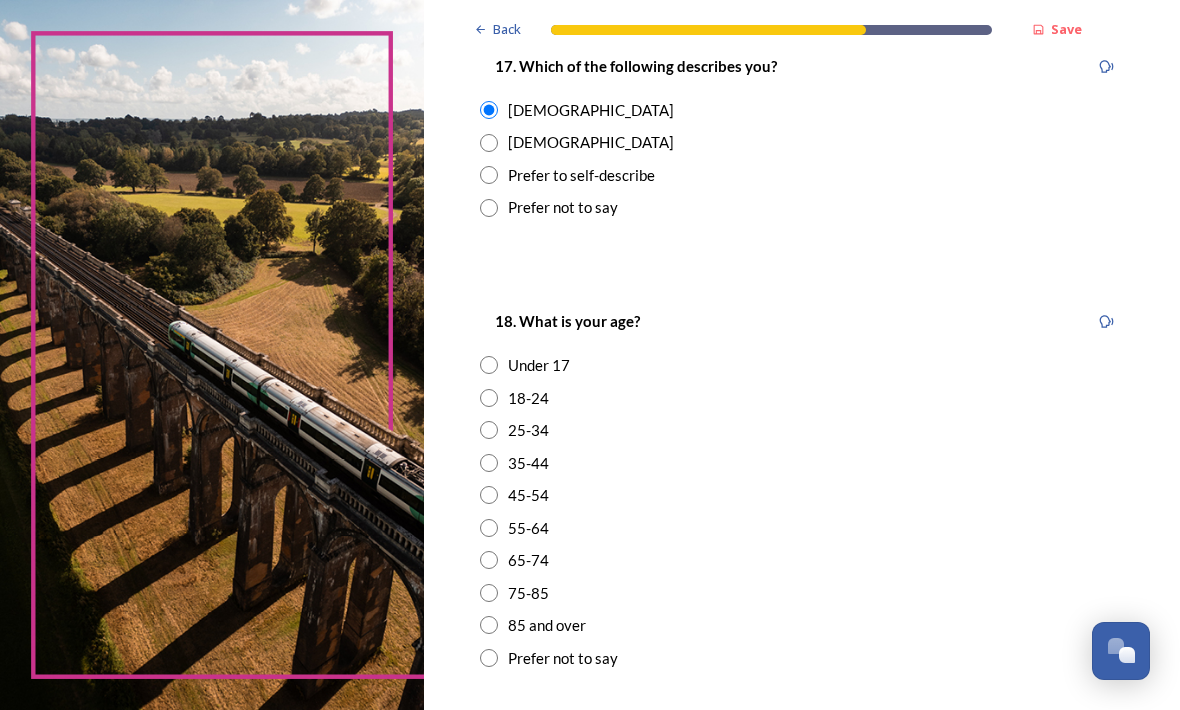 scroll, scrollTop: 410, scrollLeft: 0, axis: vertical 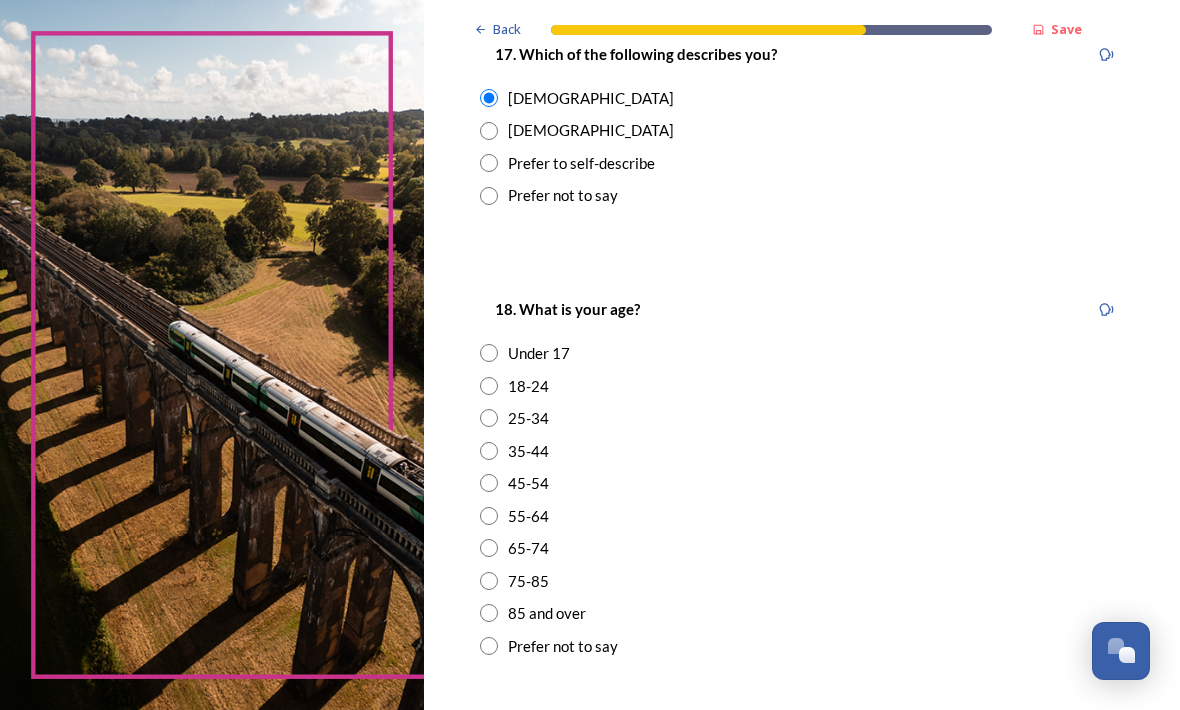 click at bounding box center (489, 548) 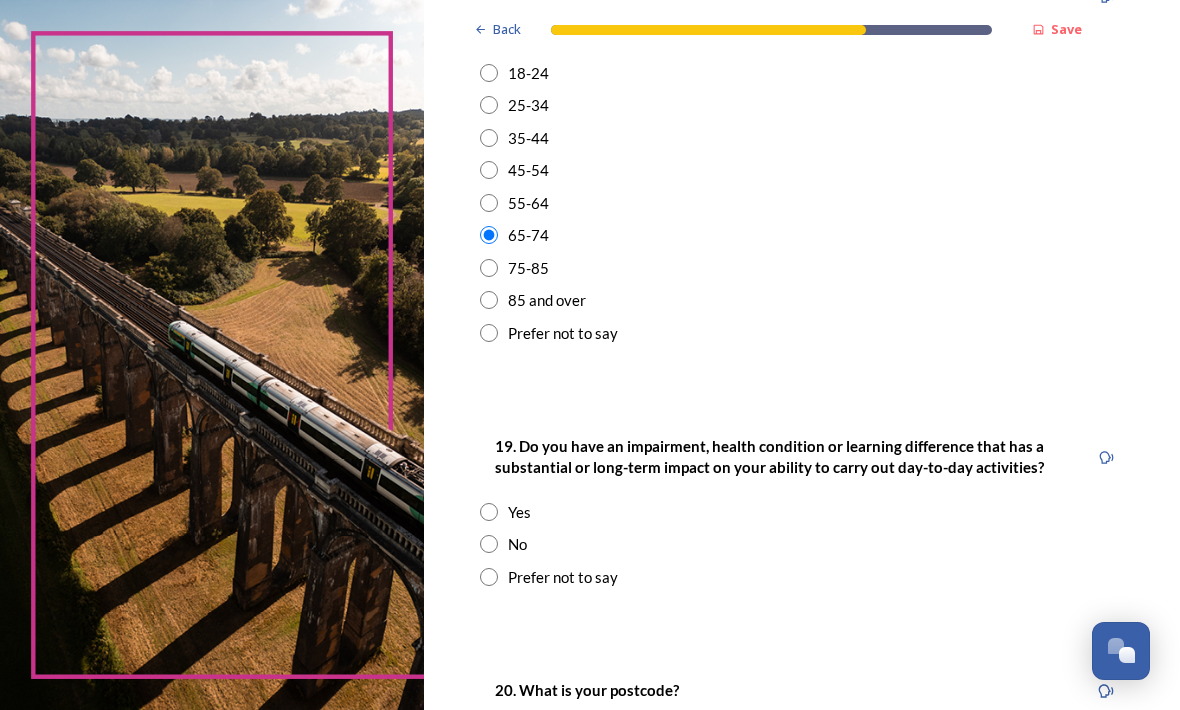 scroll, scrollTop: 733, scrollLeft: 0, axis: vertical 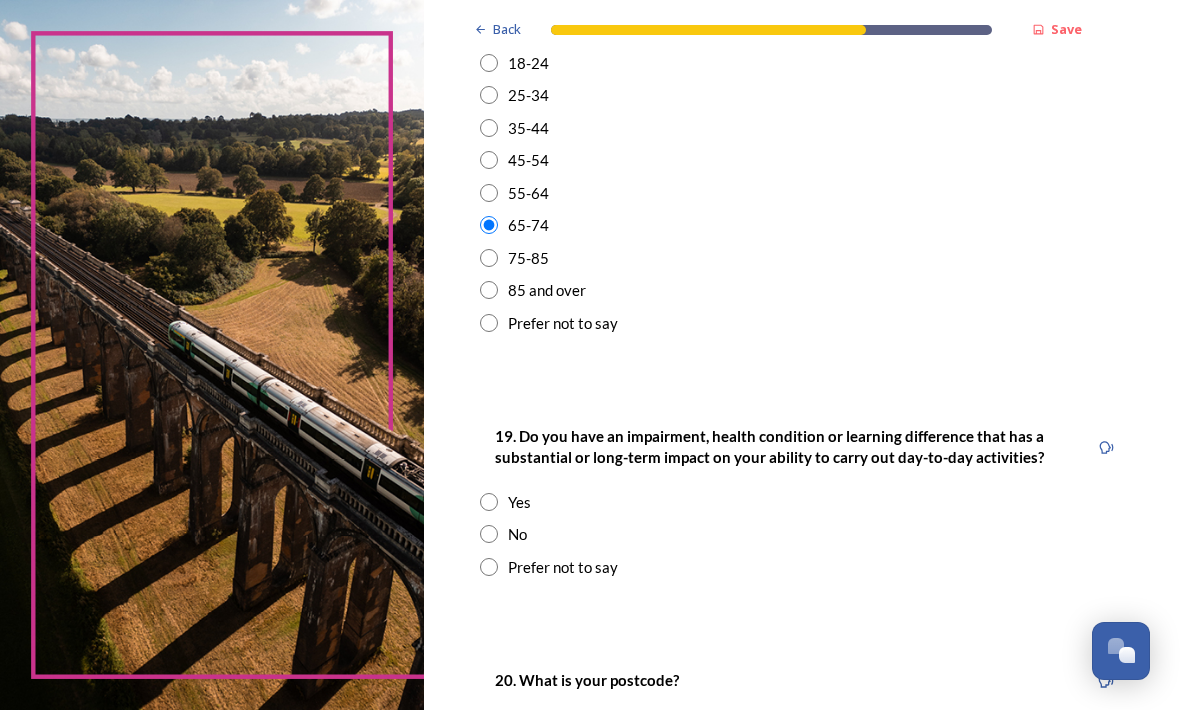 click at bounding box center (489, 534) 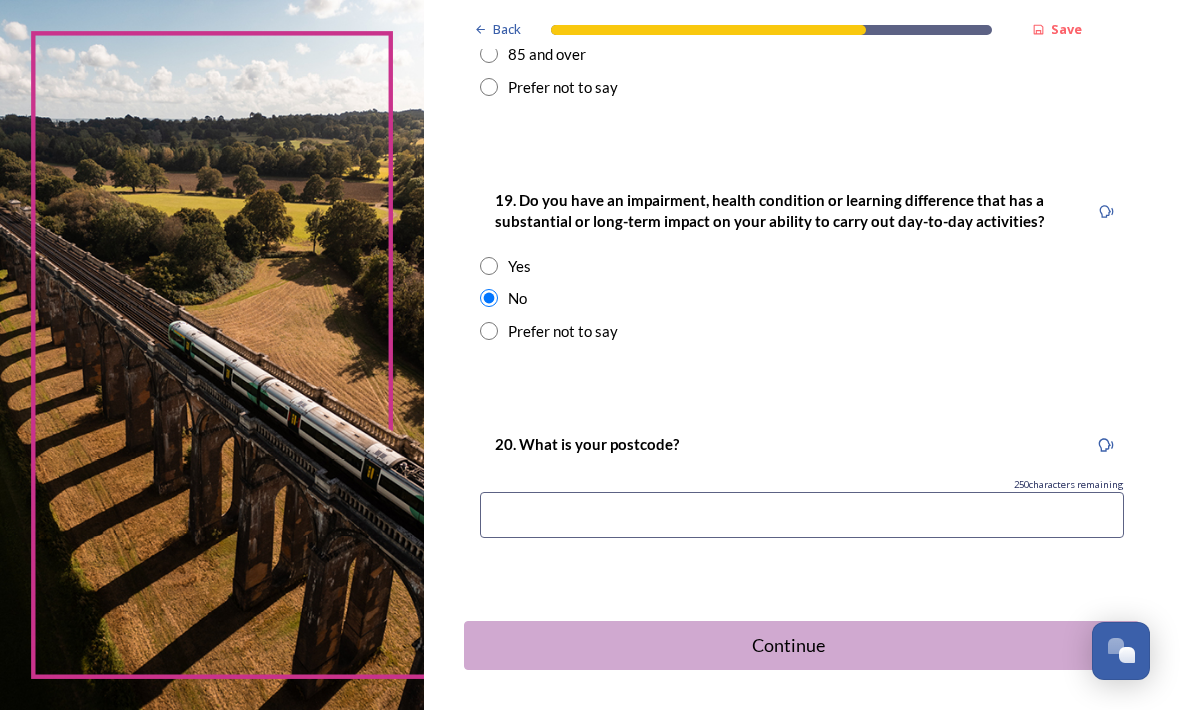 scroll, scrollTop: 973, scrollLeft: 0, axis: vertical 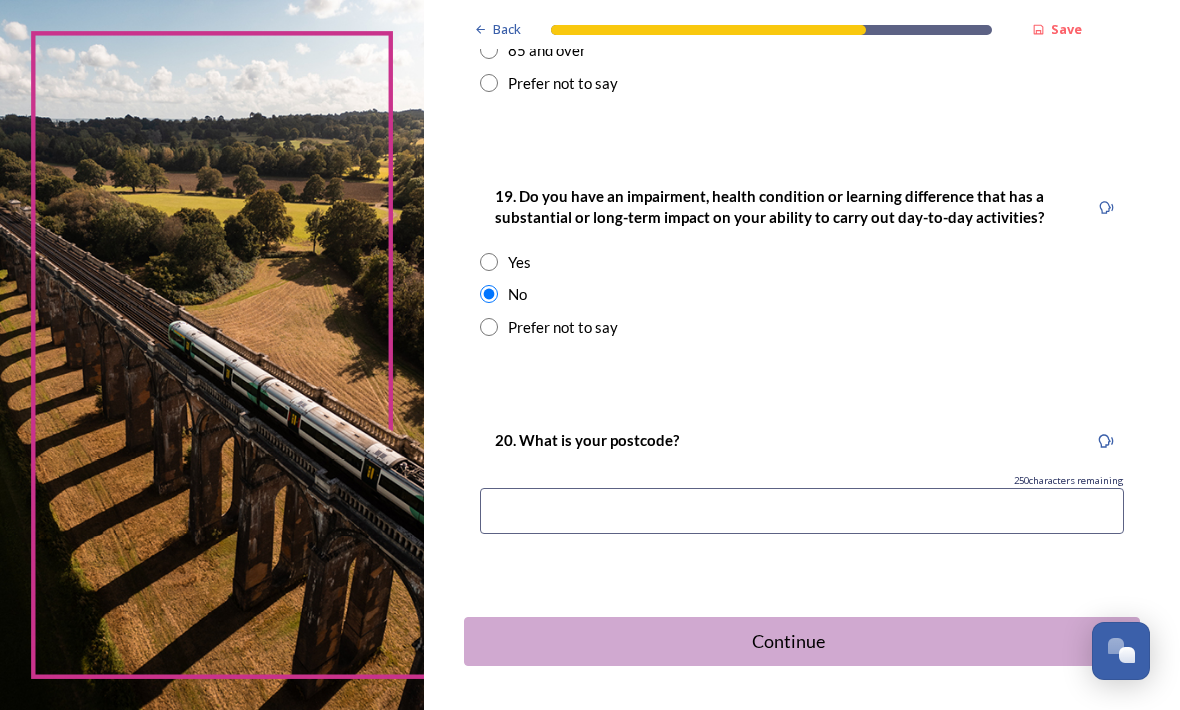 click at bounding box center [802, 511] 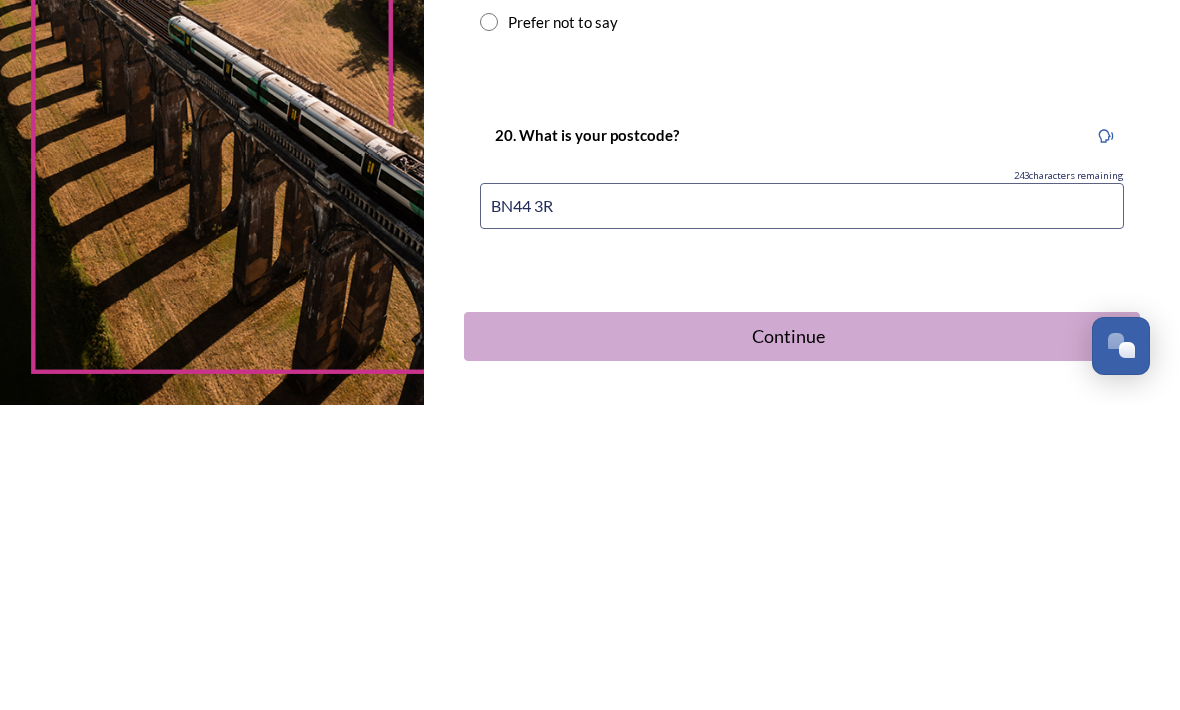type on "BN44 3RY" 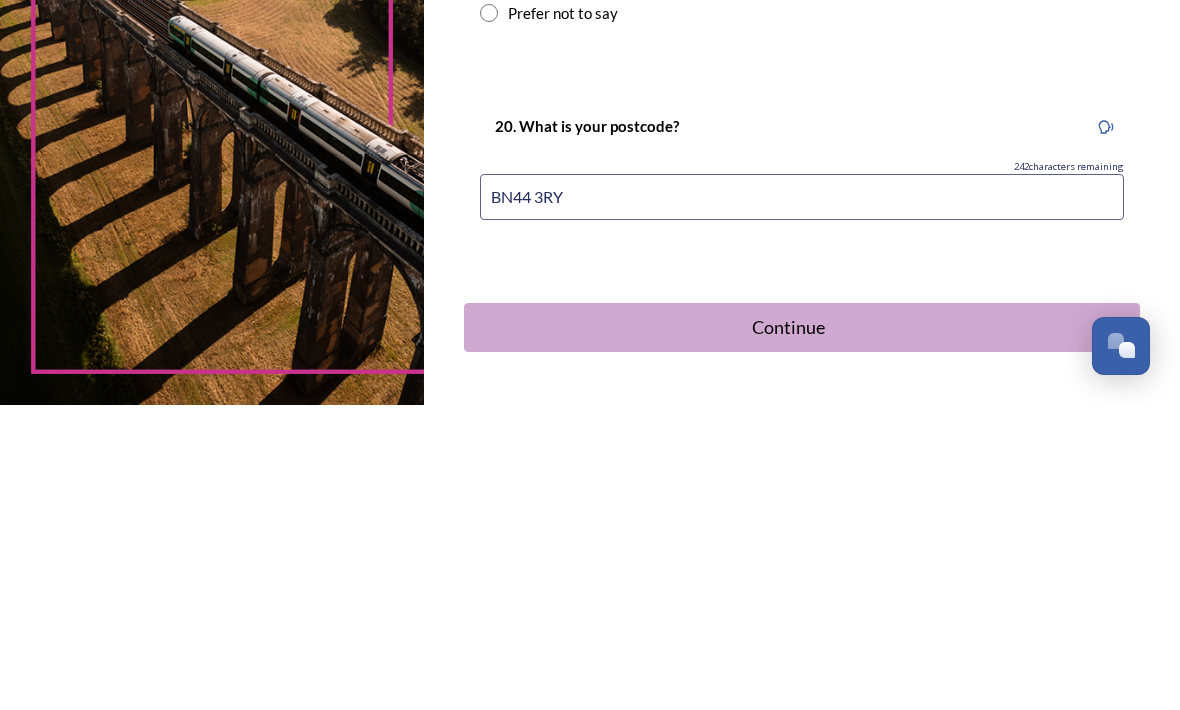 scroll, scrollTop: 981, scrollLeft: 0, axis: vertical 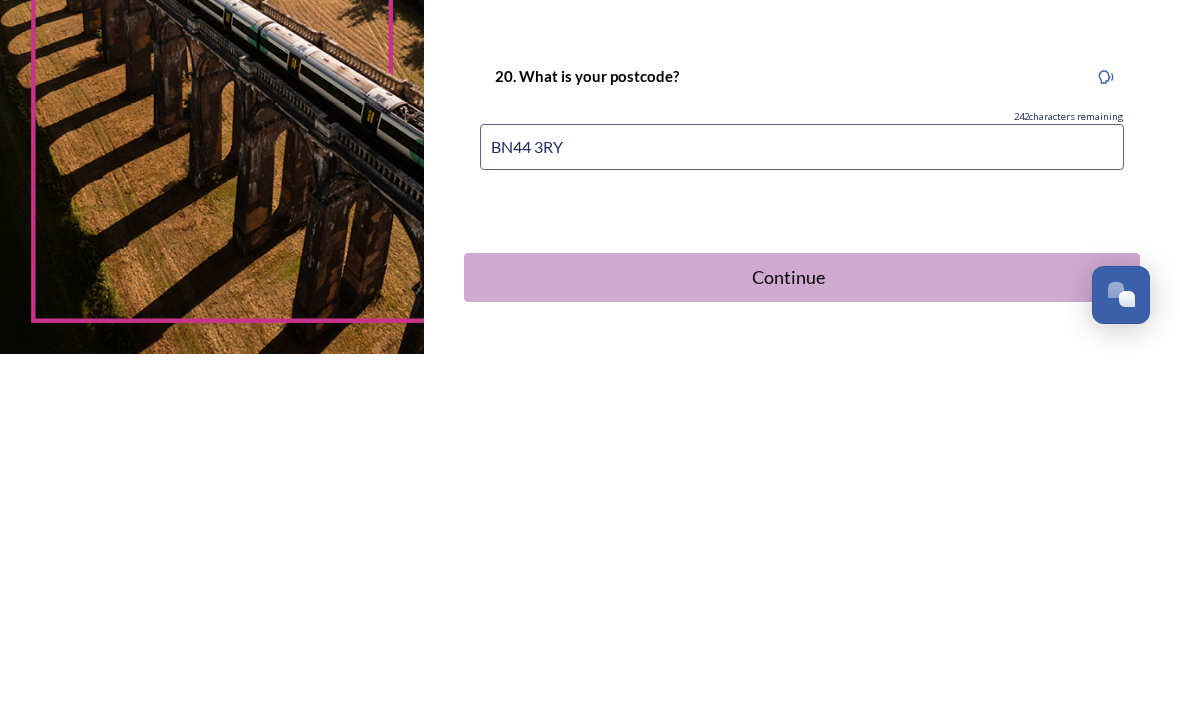 click on "Continue" at bounding box center (788, 633) 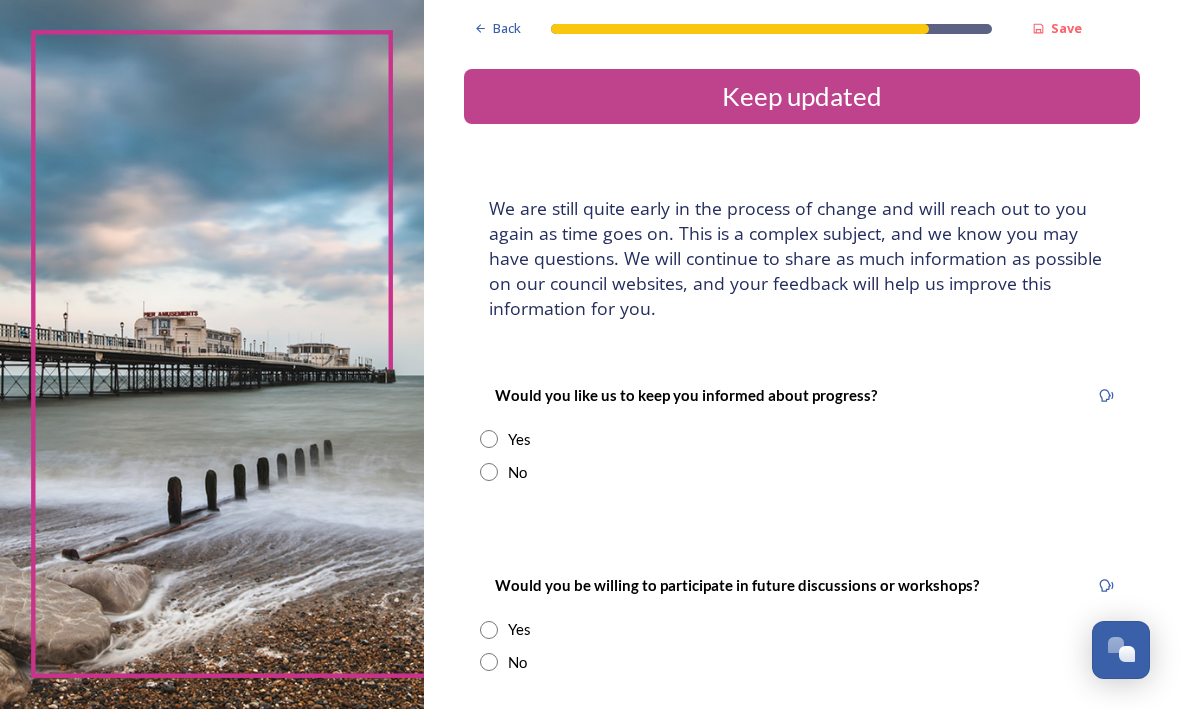 click on "Yes" at bounding box center (802, 440) 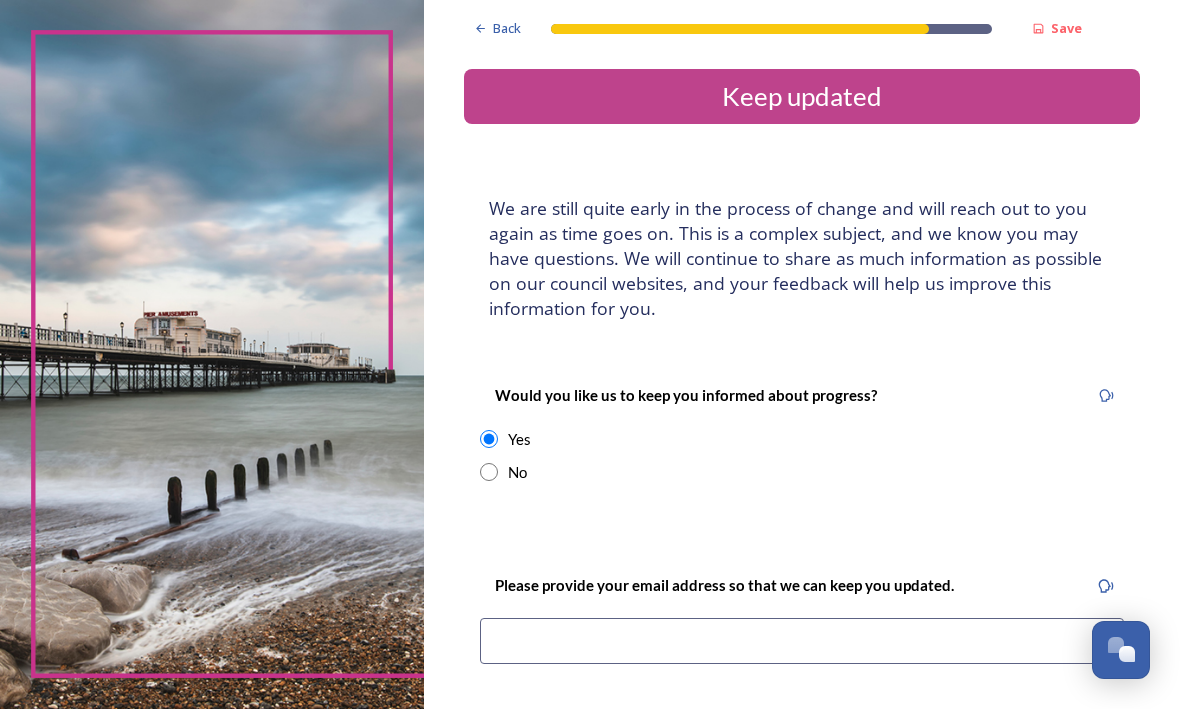 click at bounding box center (802, 642) 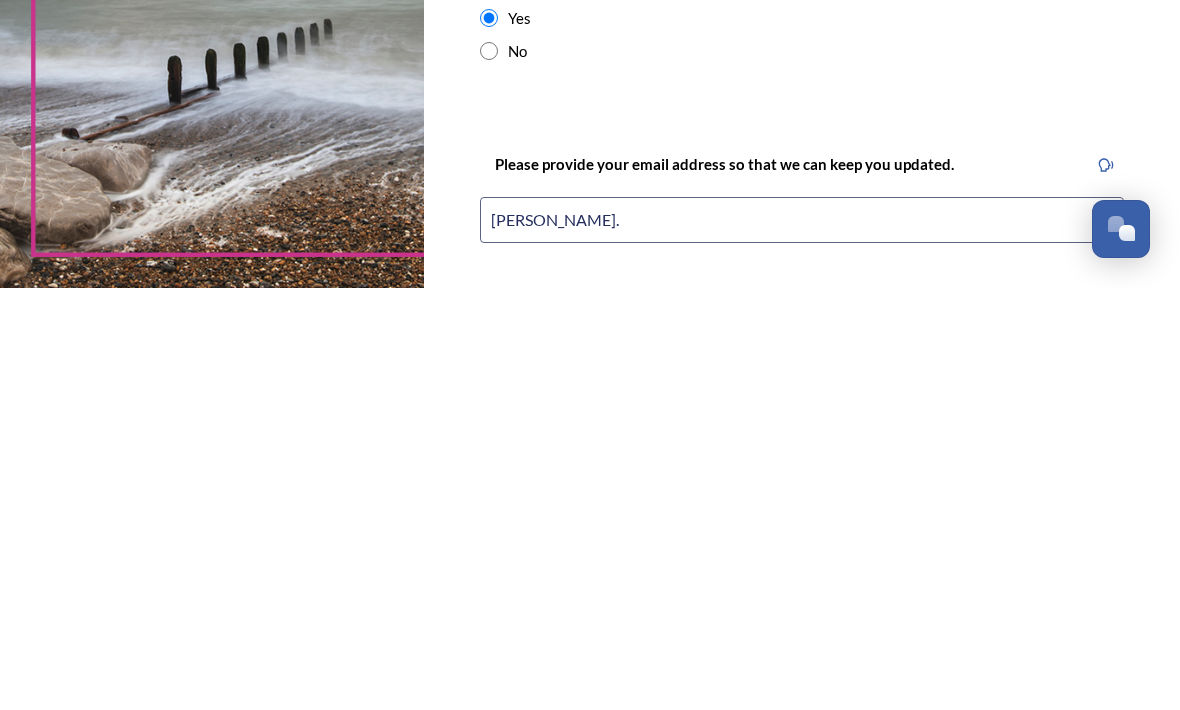 click on "Lorraine." at bounding box center [802, 642] 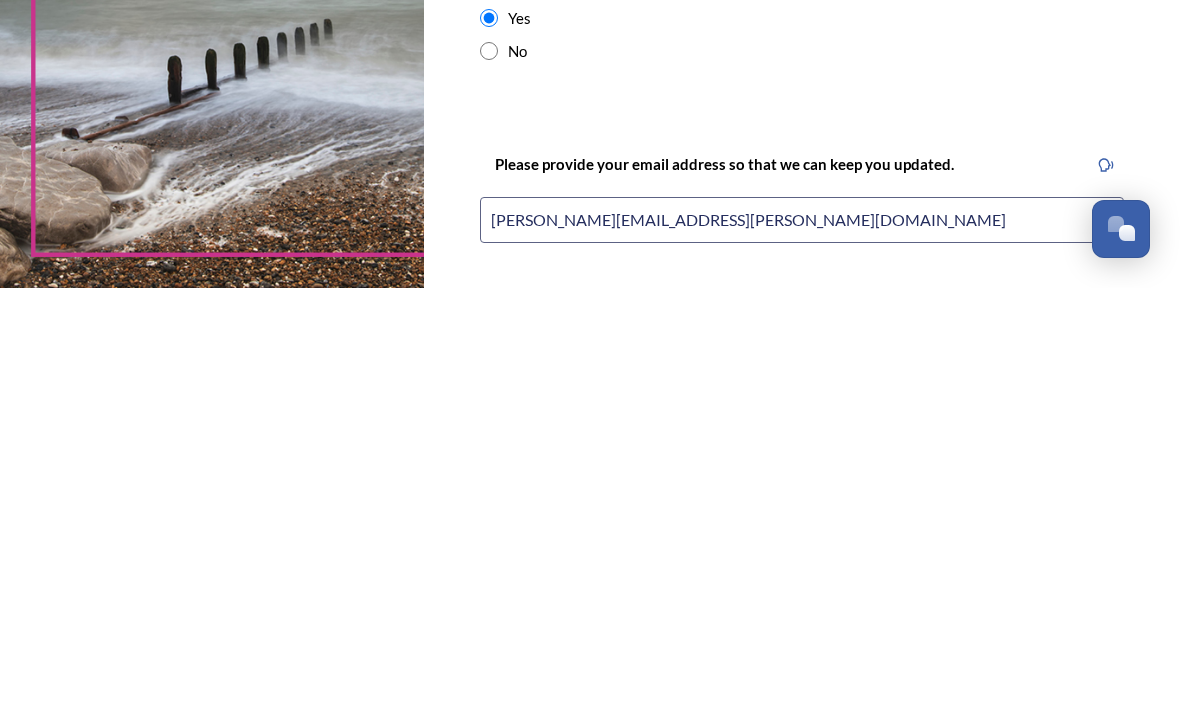 click on "Lorraine.fowlie@hotmail.com" at bounding box center [802, 642] 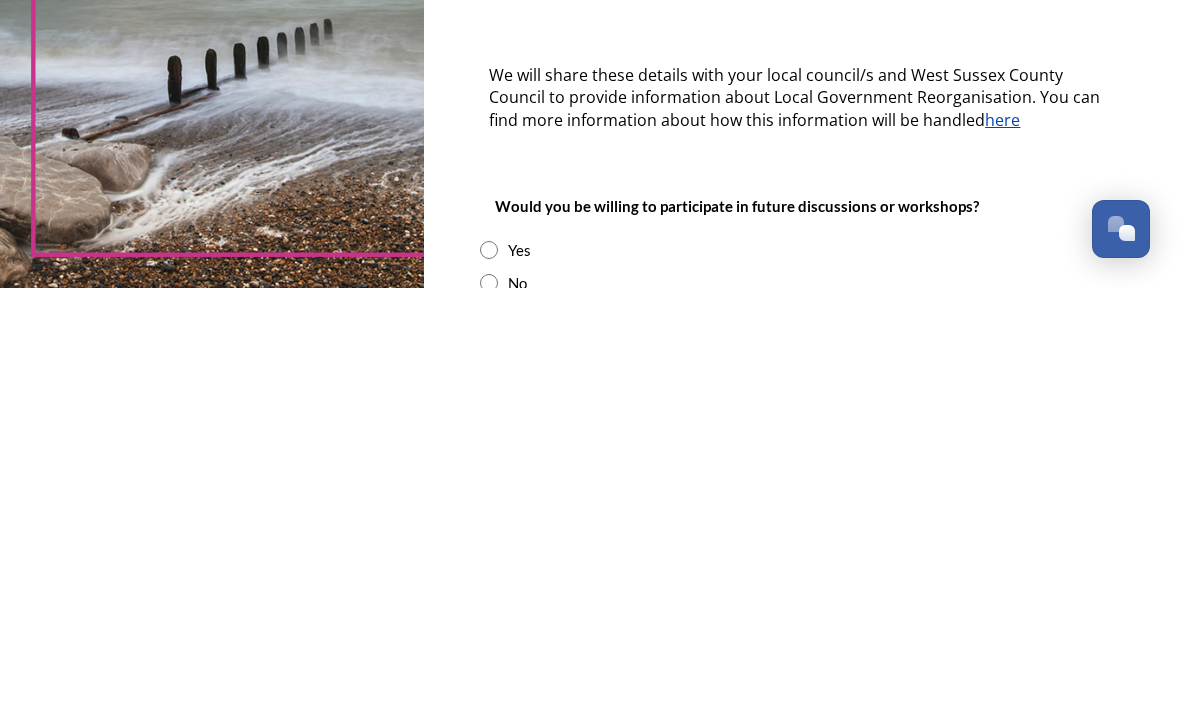 scroll, scrollTop: 285, scrollLeft: 0, axis: vertical 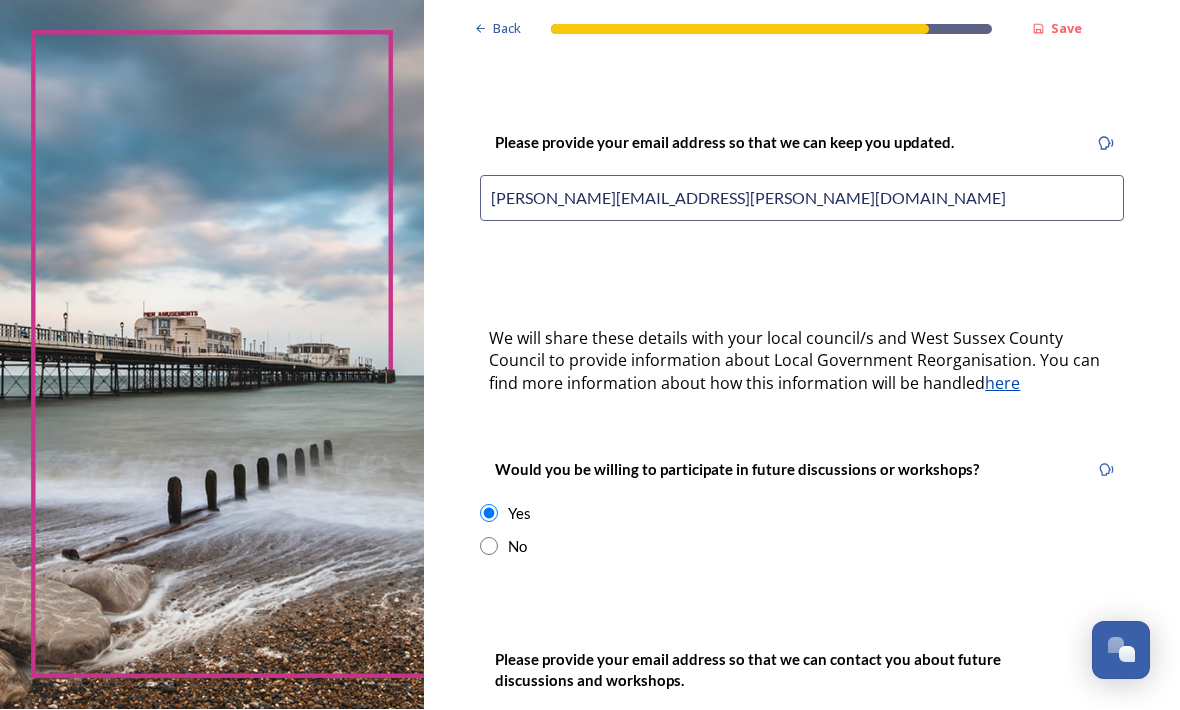 click on "lorraine.fowlie@hotmail.com" at bounding box center (802, 199) 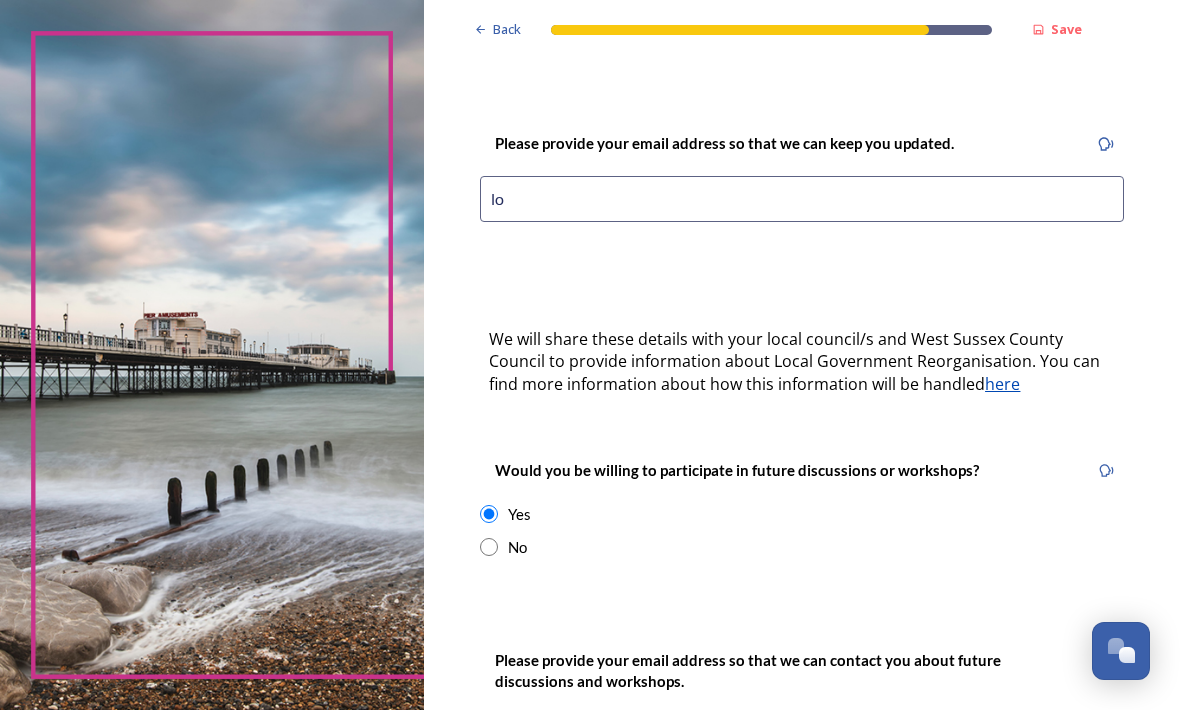 type on "l" 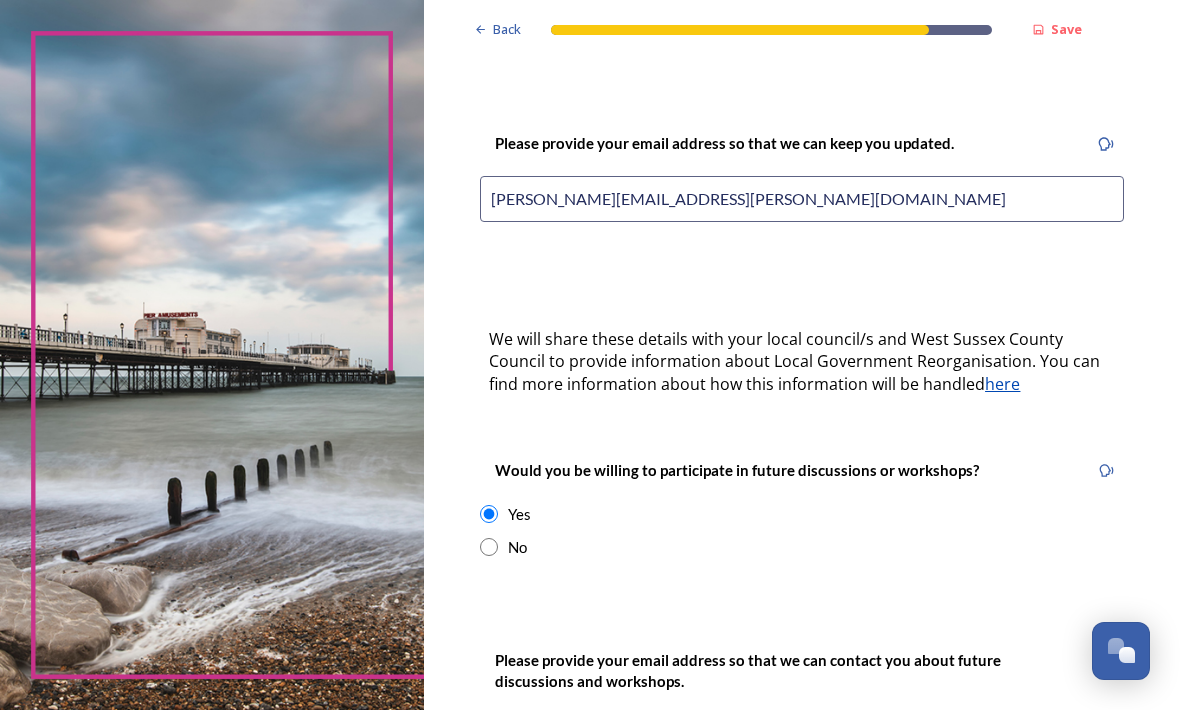 click on "Lorraine.fowlie@hotmail.com" at bounding box center (802, 199) 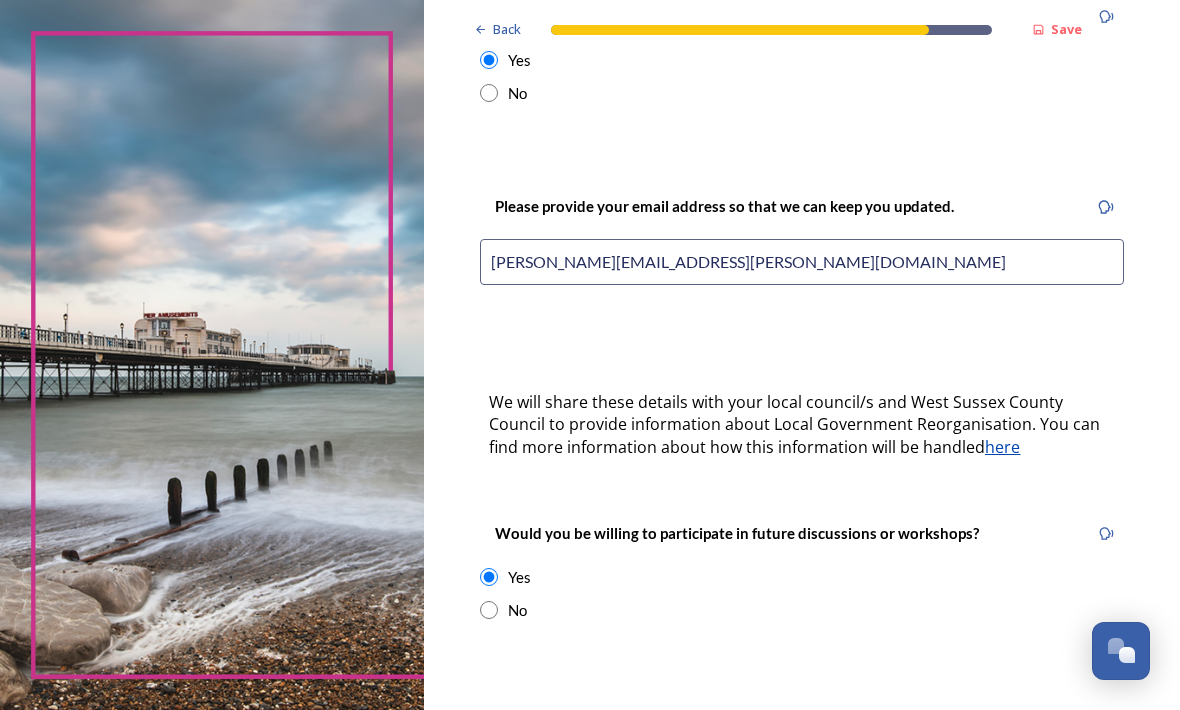 scroll, scrollTop: 381, scrollLeft: 0, axis: vertical 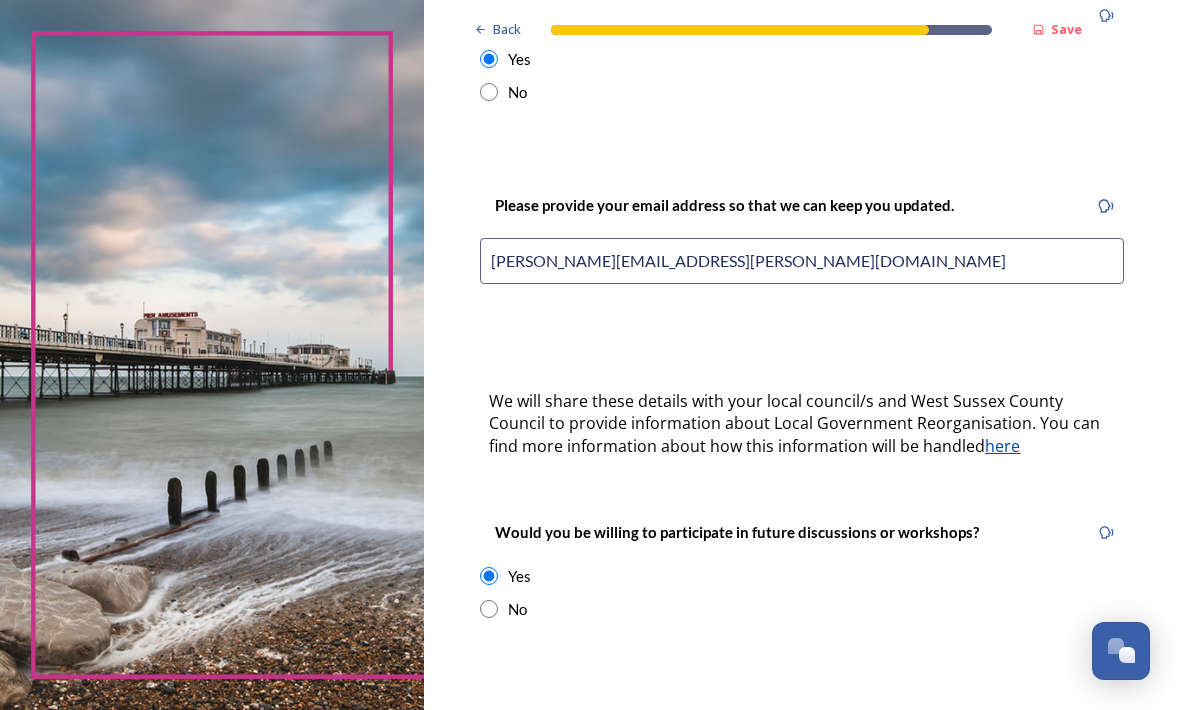 click on "Lorraine.fowlie@hotmail.com" at bounding box center (802, 261) 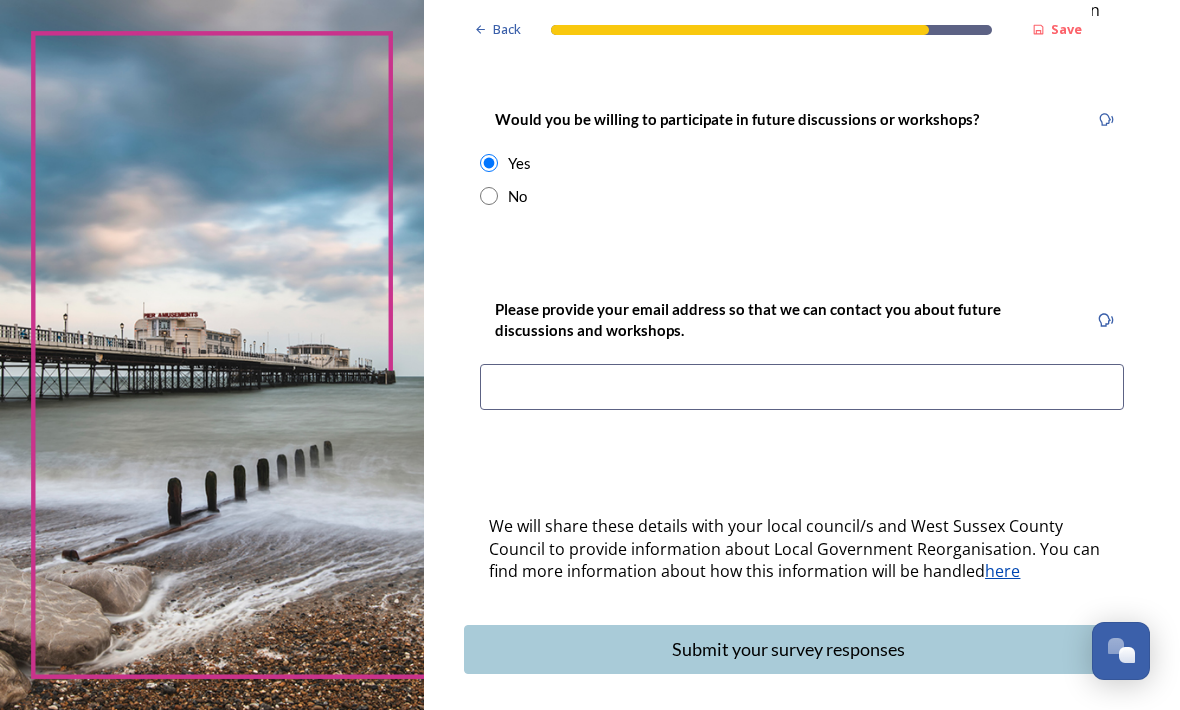scroll, scrollTop: 793, scrollLeft: 0, axis: vertical 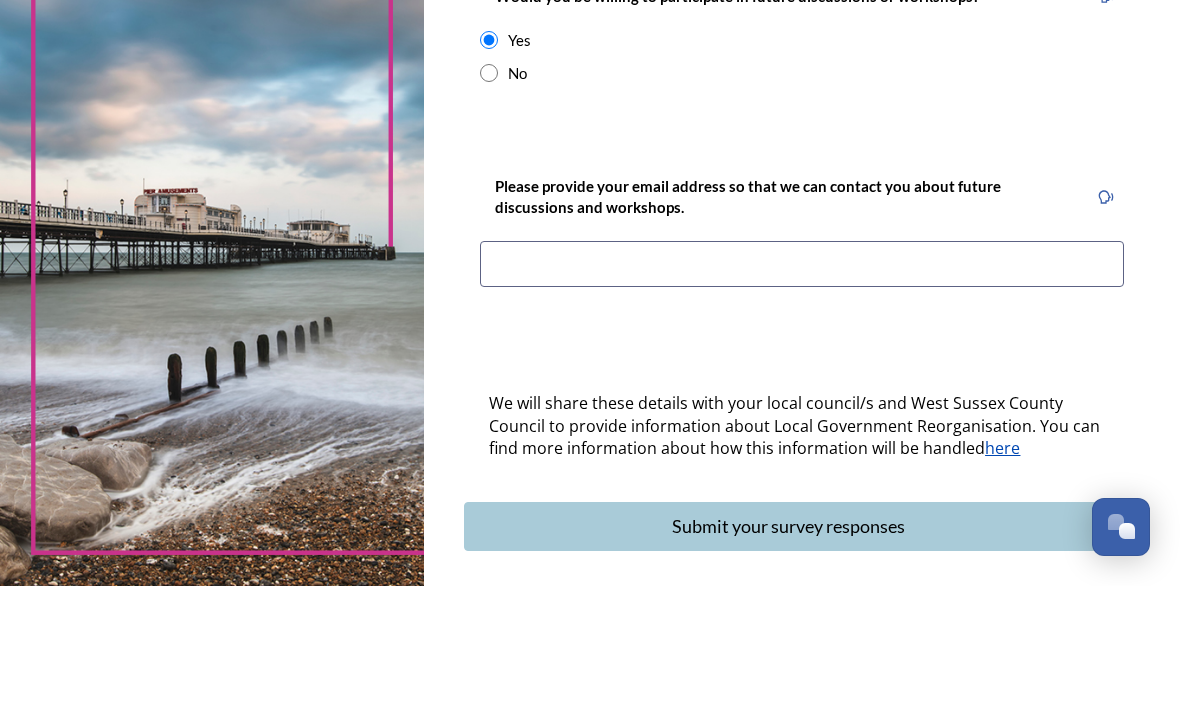 click at bounding box center [802, 388] 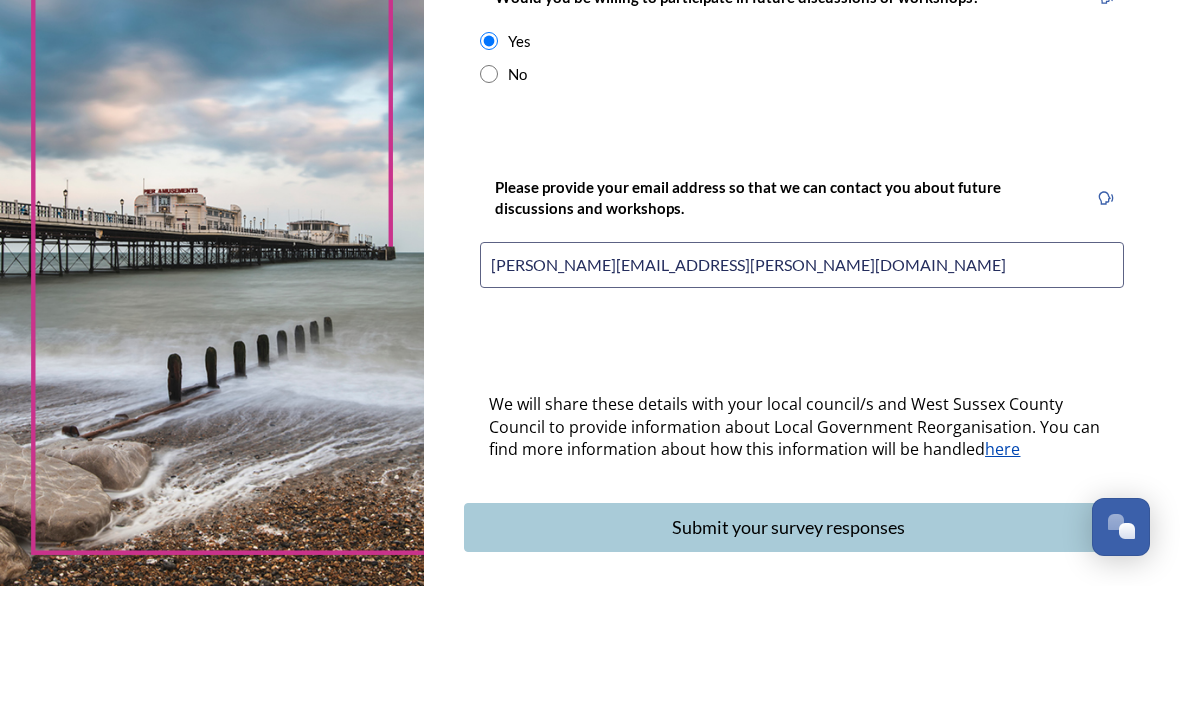 type on "Lorraine.fowlie@hotmail.com" 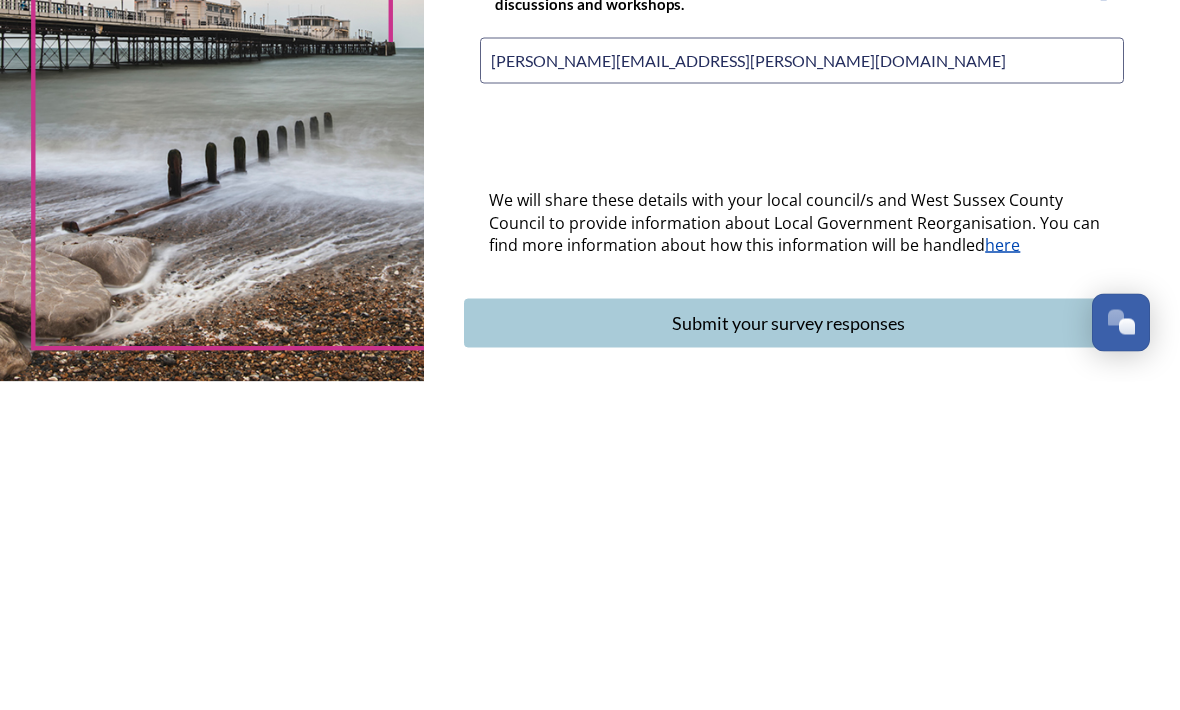click on "Submit your survey responses" at bounding box center (788, 651) 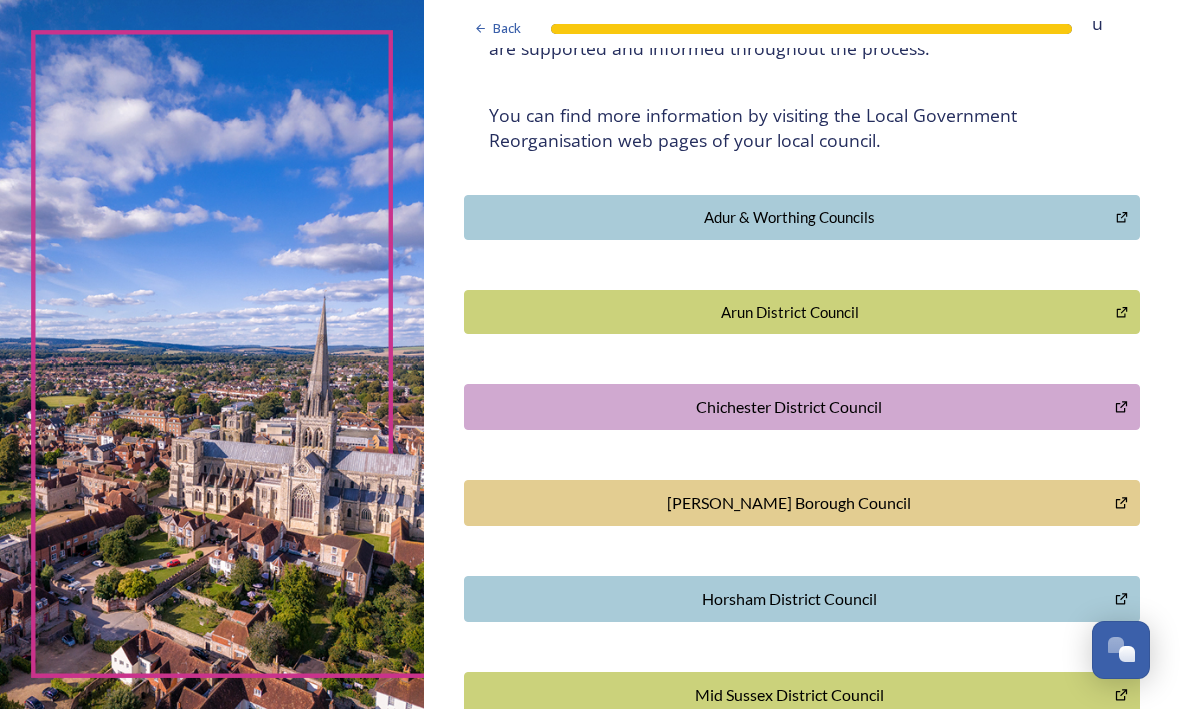 scroll, scrollTop: 356, scrollLeft: 0, axis: vertical 